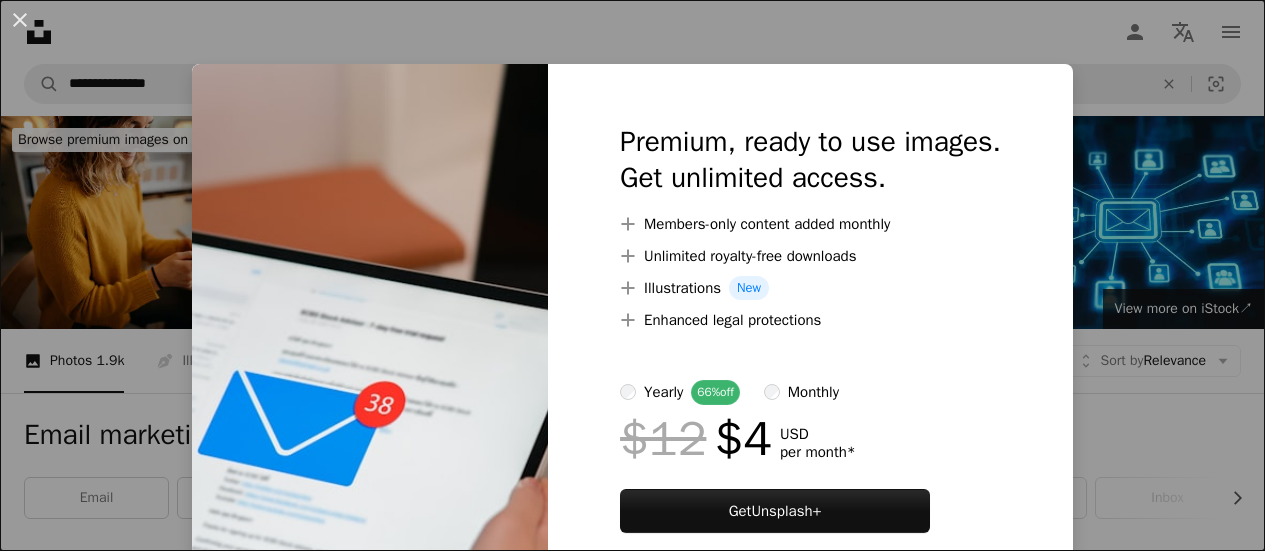 scroll, scrollTop: 386, scrollLeft: 0, axis: vertical 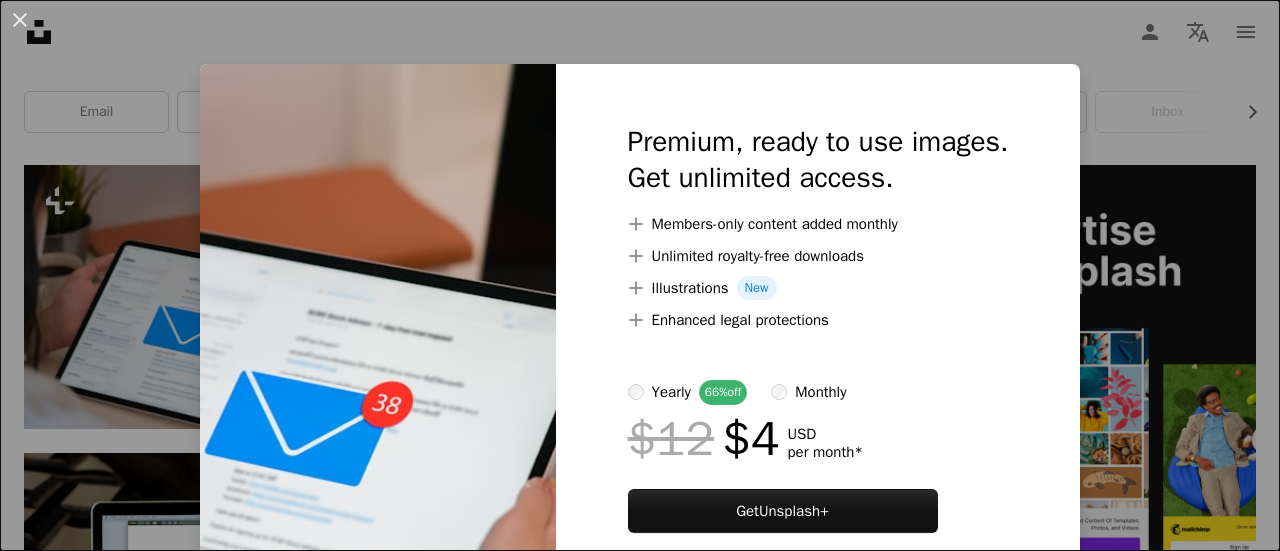 click on "An X shape Premium, ready to use images. Get unlimited access. A plus sign Members-only content added monthly A plus sign Unlimited royalty-free downloads A plus sign Illustrations  New A plus sign Enhanced legal protections yearly 66%  off monthly $12   $4 USD per month * Get  Unsplash+ * When paid annually, billed upfront  $48 Taxes where applicable. Renews automatically. Cancel anytime." at bounding box center (640, 275) 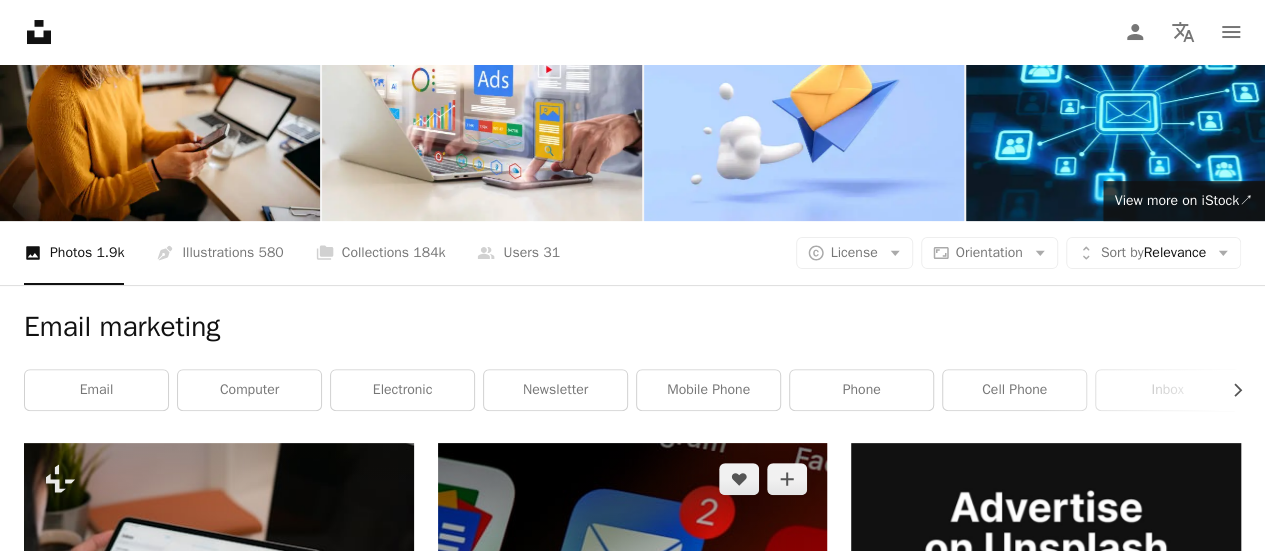 scroll, scrollTop: 109, scrollLeft: 0, axis: vertical 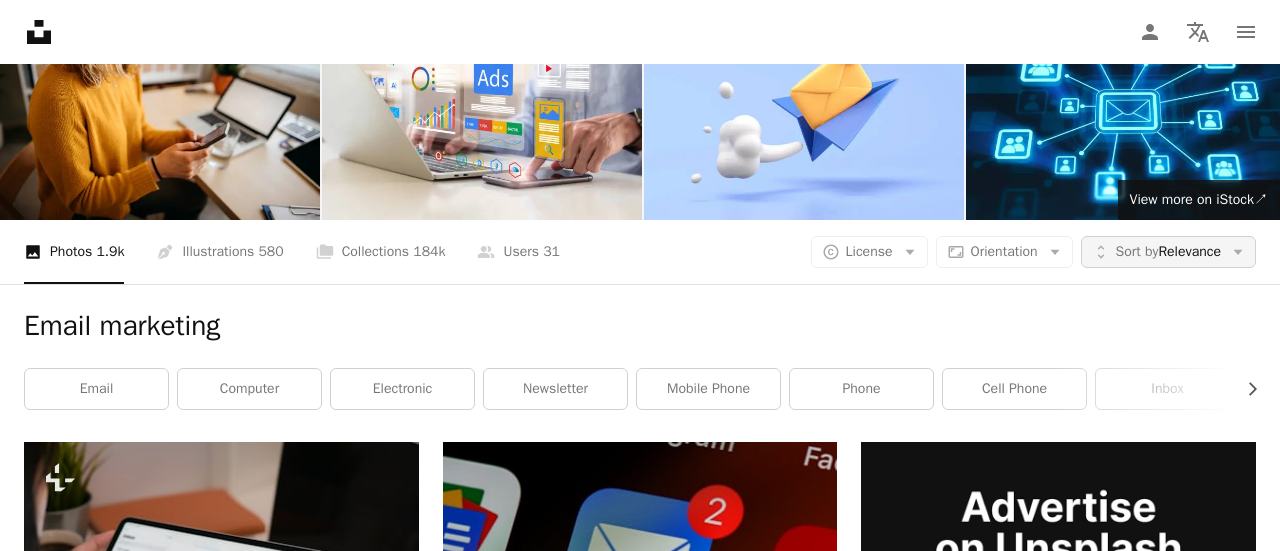click on "Unfold Sort by  Relevance Arrow down" at bounding box center [1168, 252] 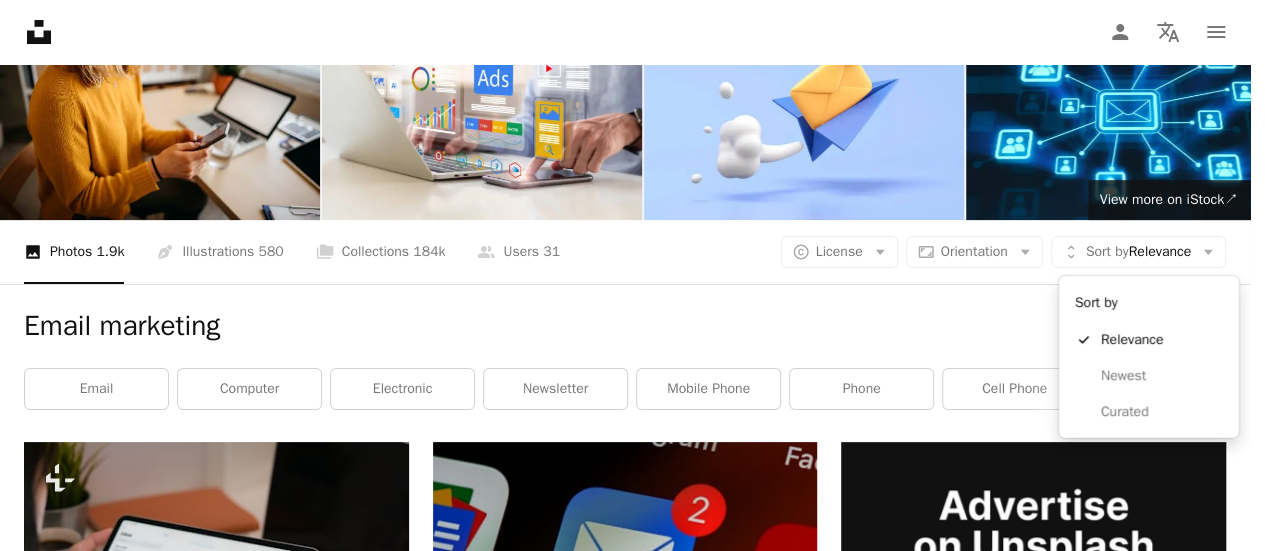 click on "**********" at bounding box center (625, 275) 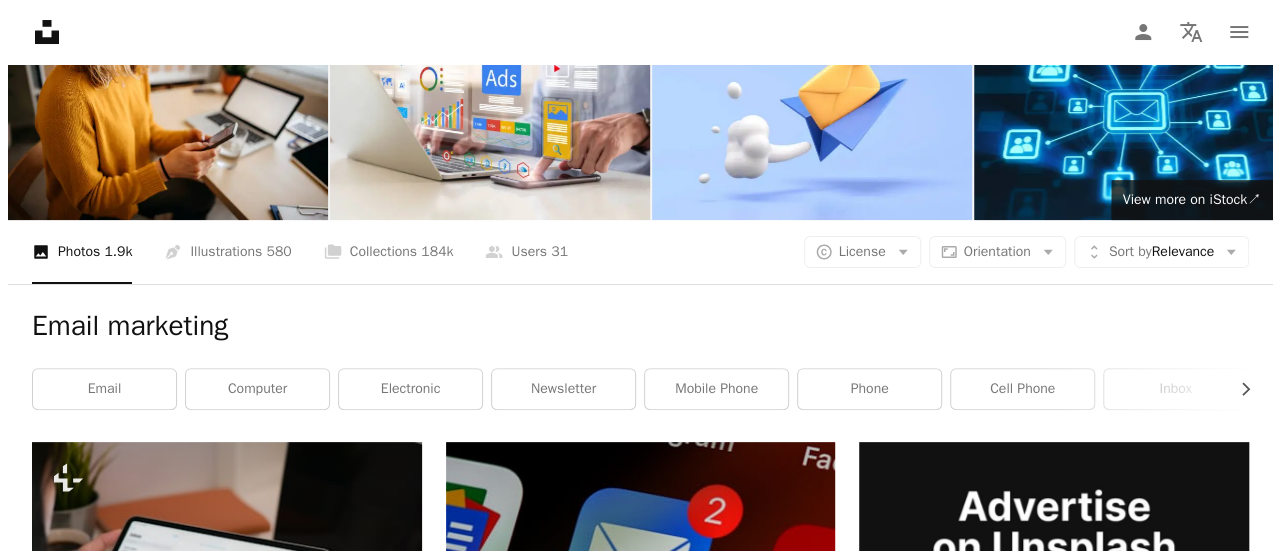 scroll, scrollTop: 1516, scrollLeft: 0, axis: vertical 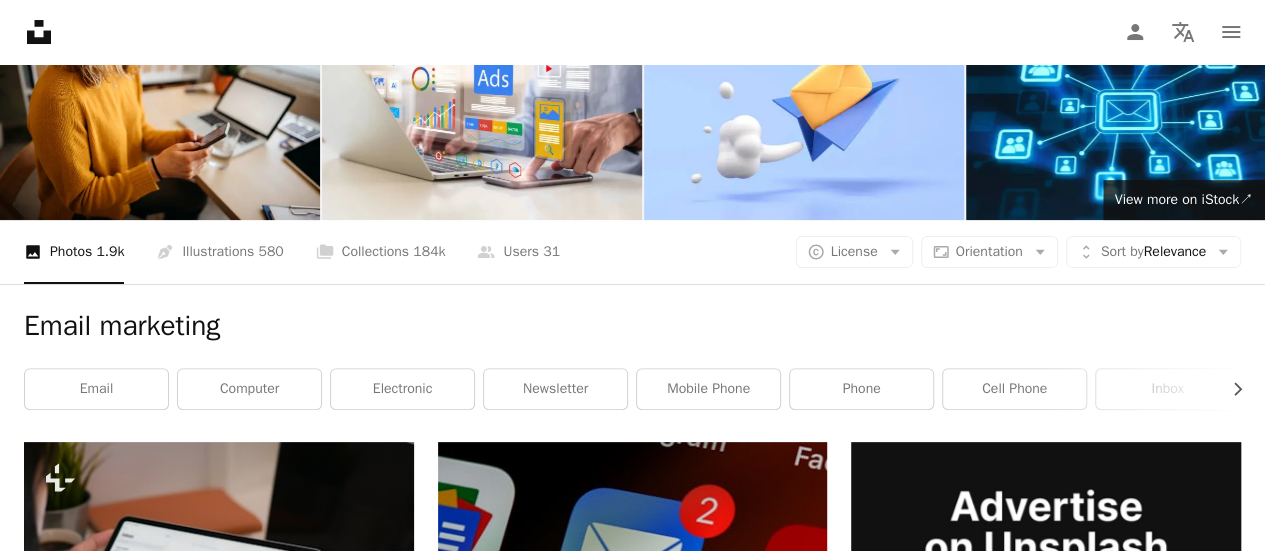 click on "Arrow pointing down" 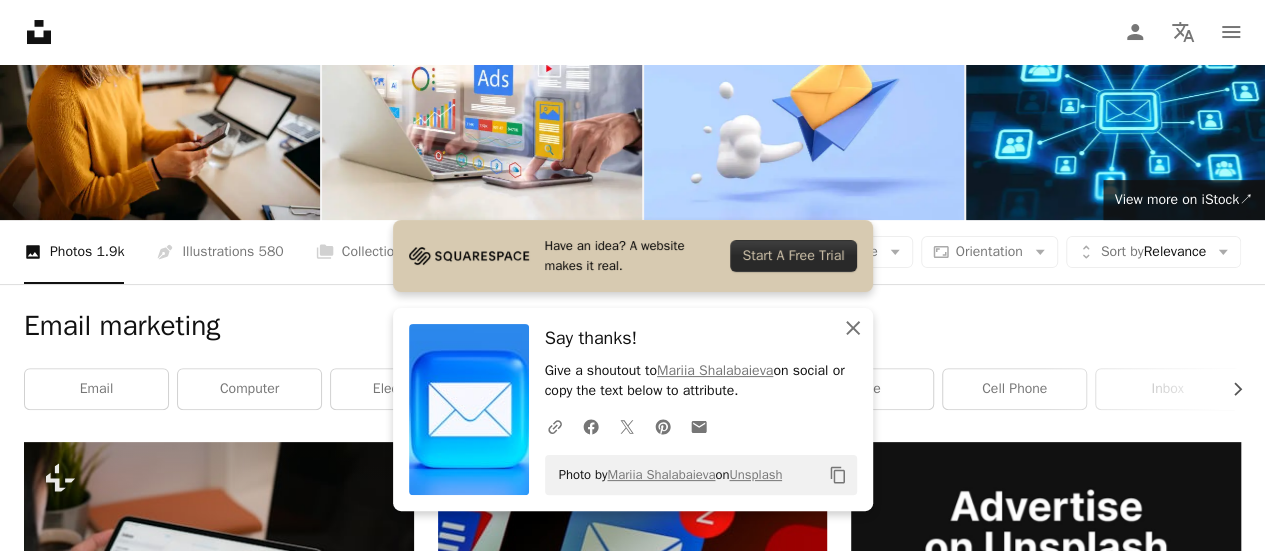 click on "An X shape" 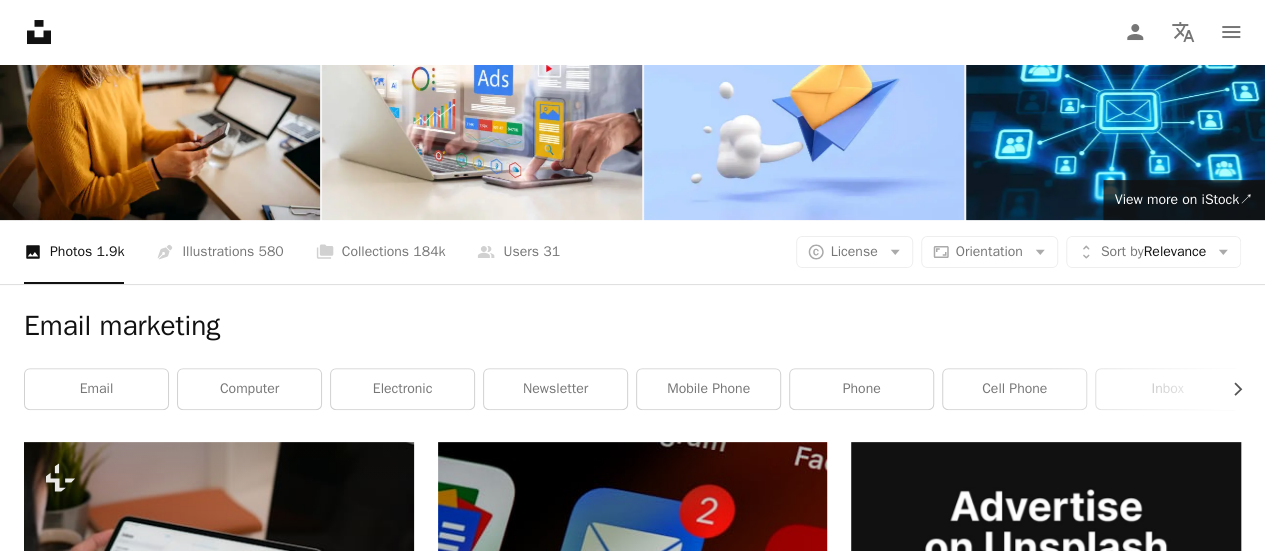 click at bounding box center [1046, 1644] 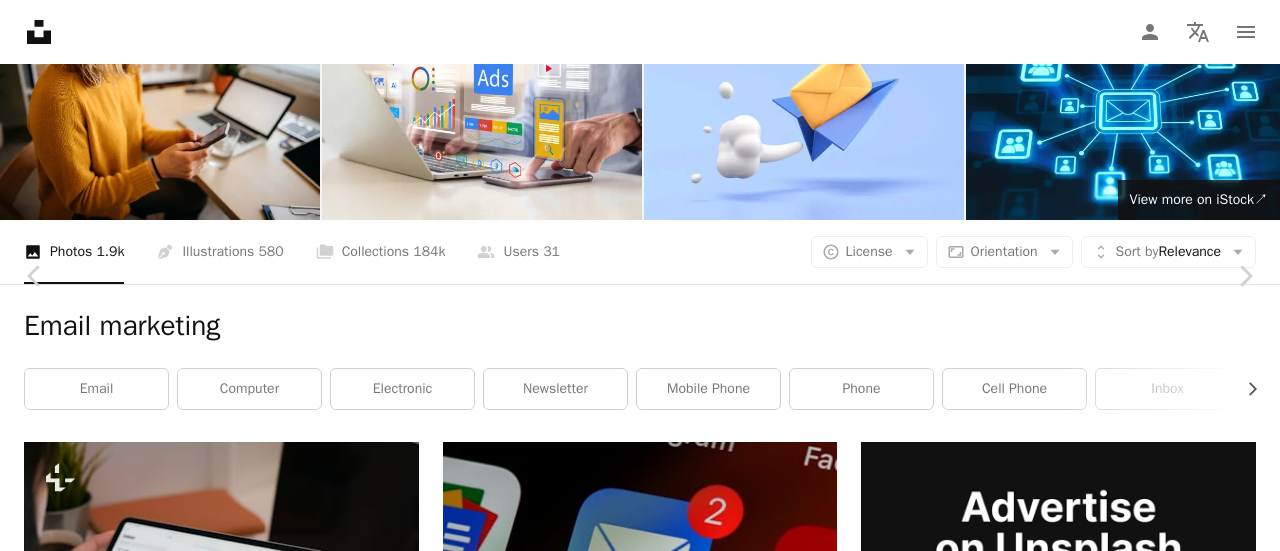 scroll, scrollTop: 208, scrollLeft: 0, axis: vertical 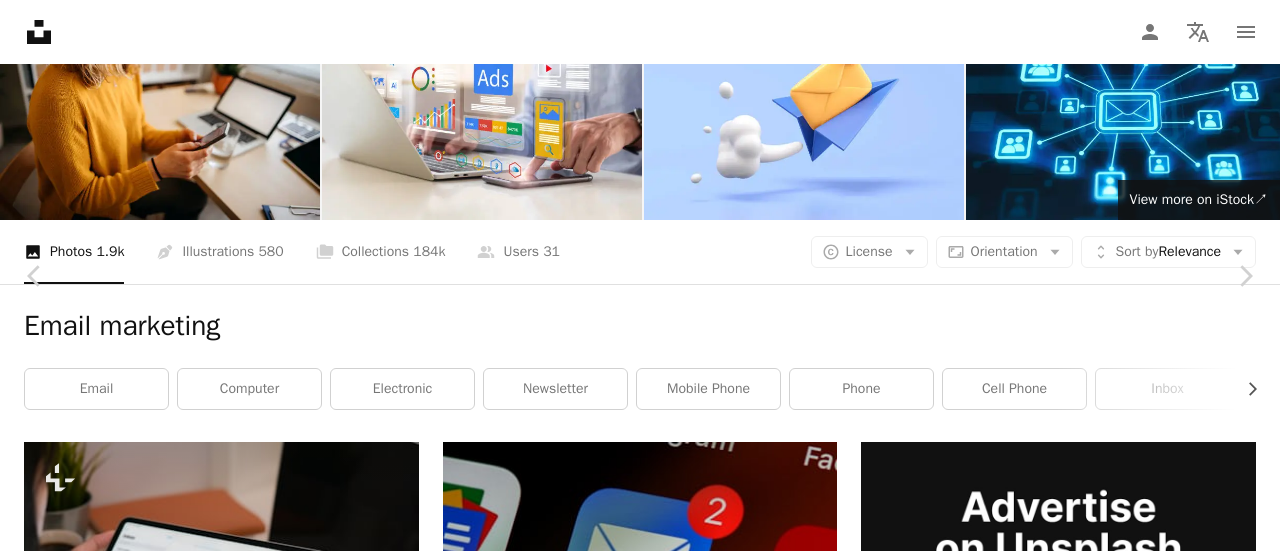 click on "Download free" at bounding box center (1081, 4468) 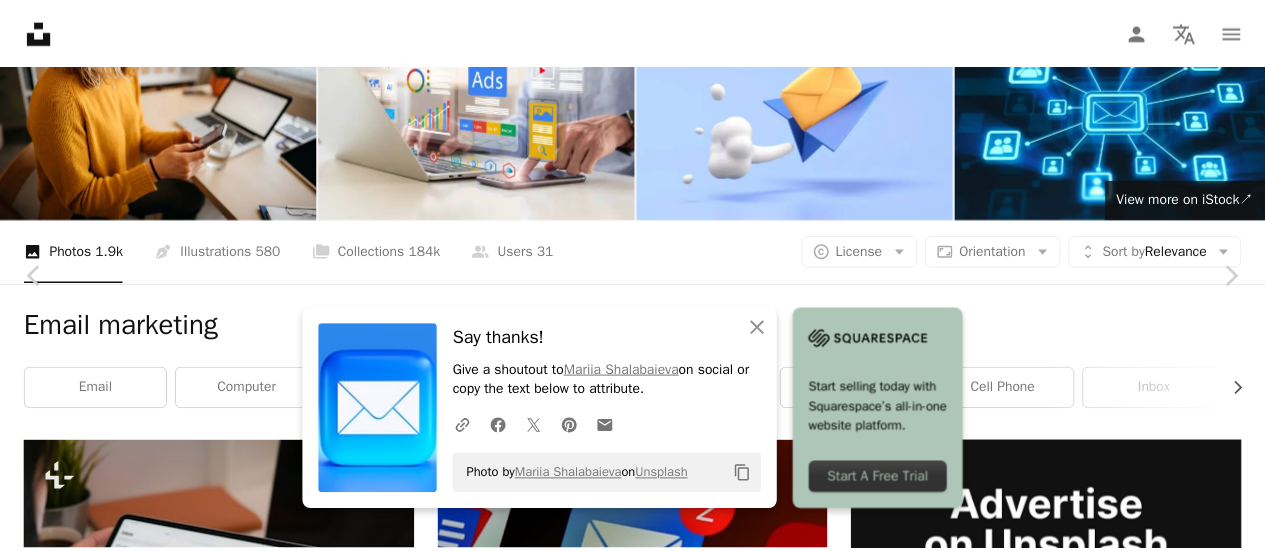 scroll, scrollTop: 164, scrollLeft: 0, axis: vertical 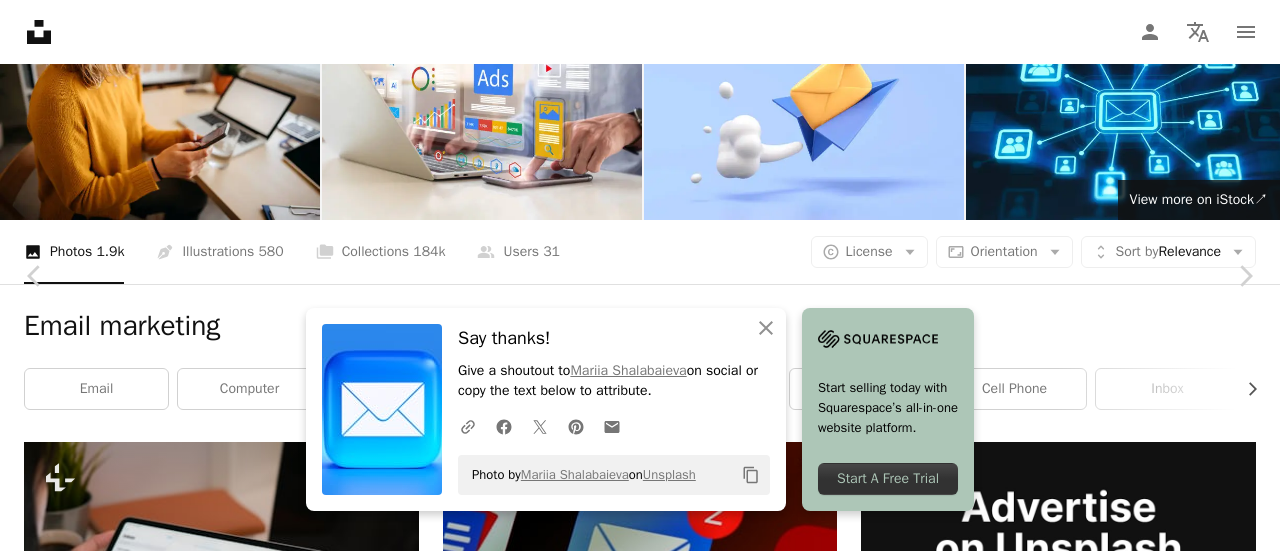 click on "An X shape" at bounding box center [20, 20] 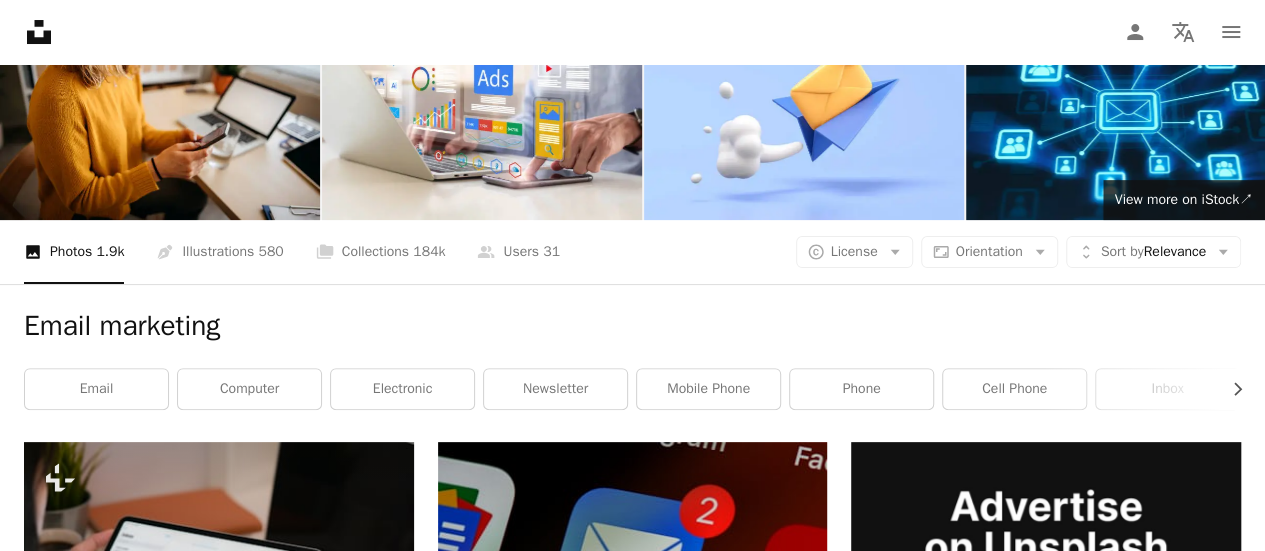 scroll, scrollTop: 0, scrollLeft: 0, axis: both 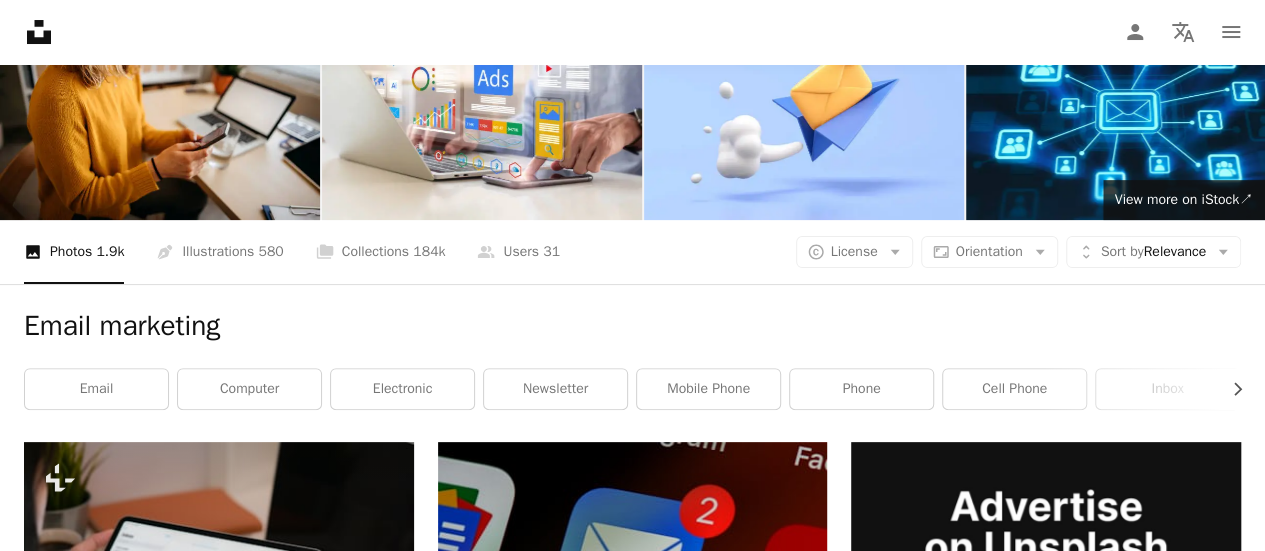 type on "********" 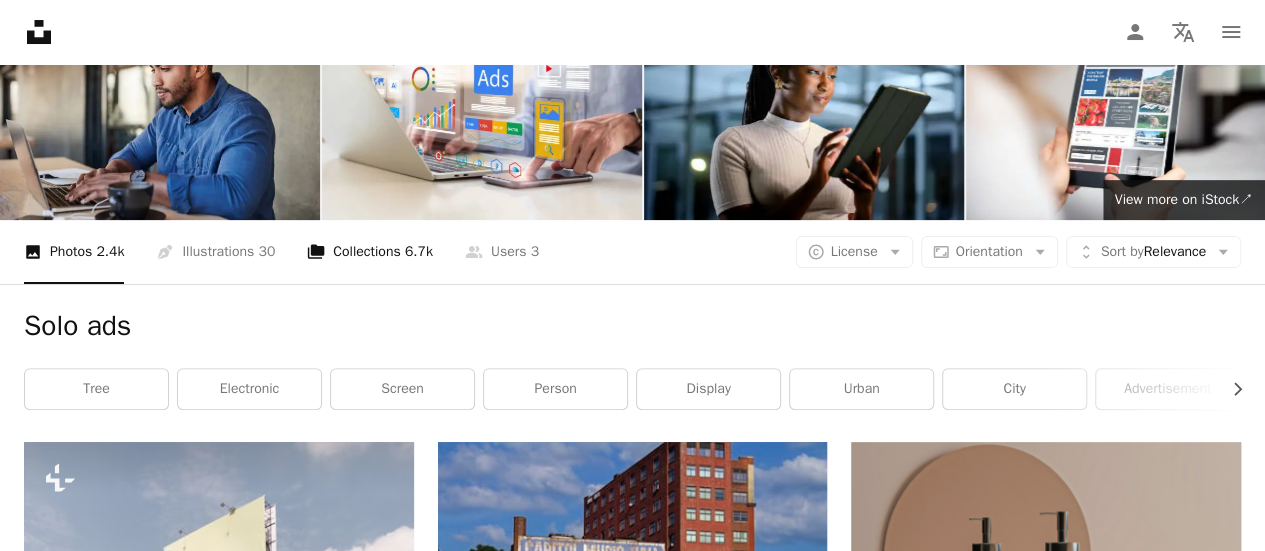 scroll, scrollTop: 0, scrollLeft: 0, axis: both 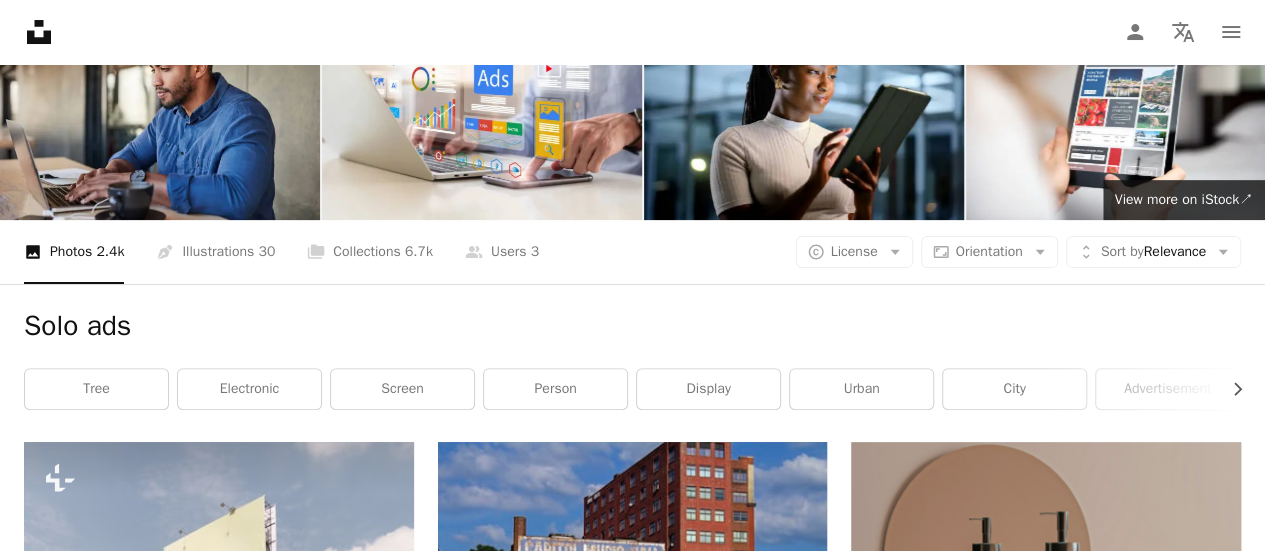 drag, startPoint x: 175, startPoint y: 78, endPoint x: 26, endPoint y: 86, distance: 149.21461 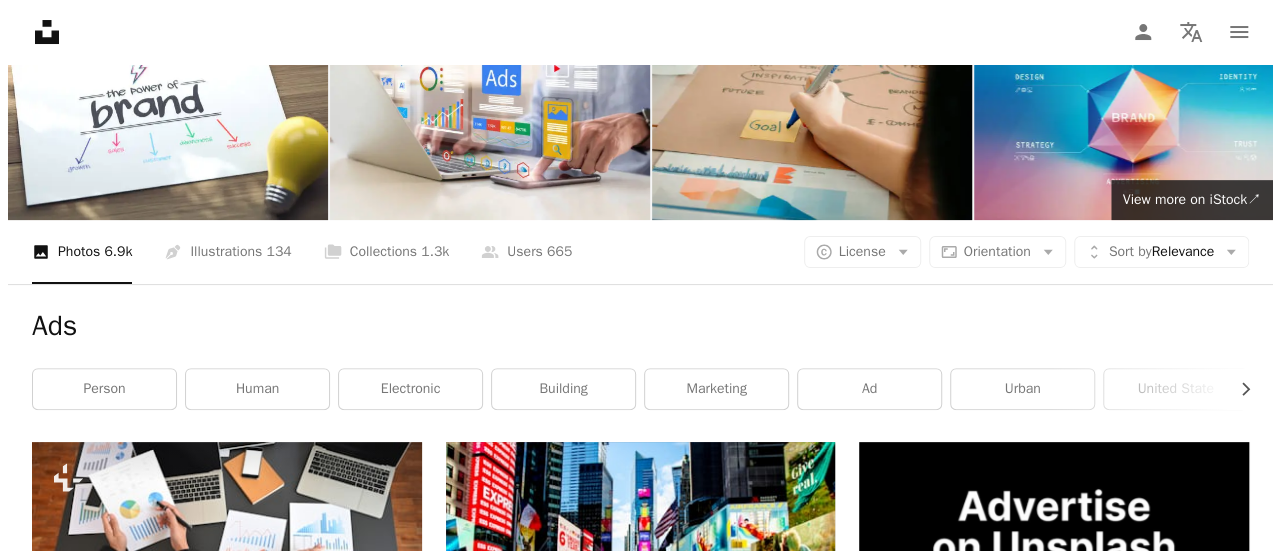 scroll, scrollTop: 880, scrollLeft: 0, axis: vertical 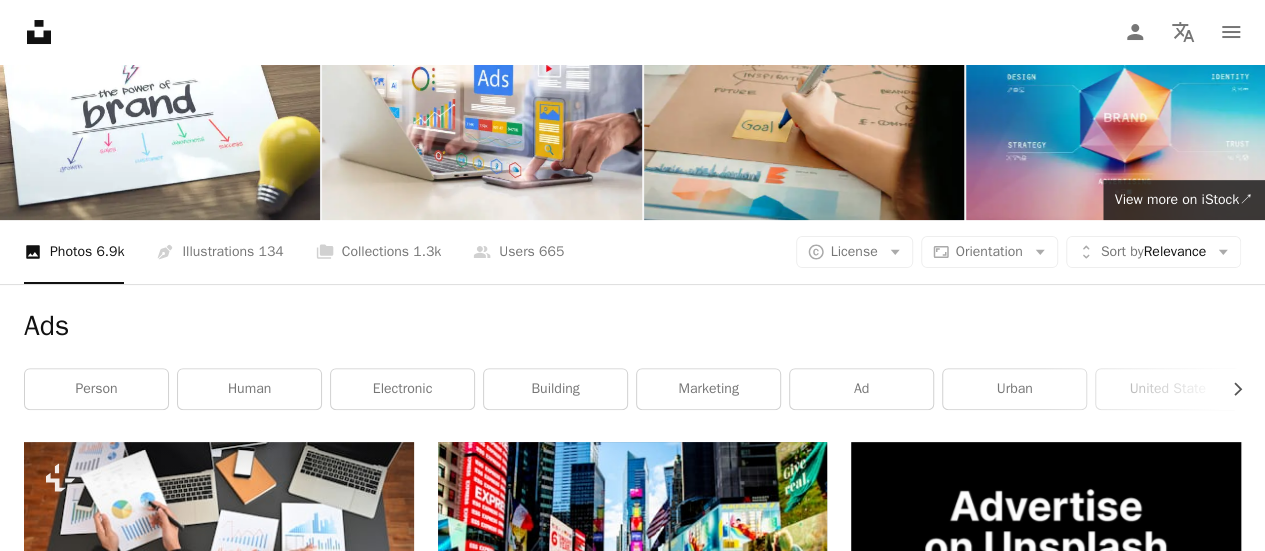 click at bounding box center (219, 1072) 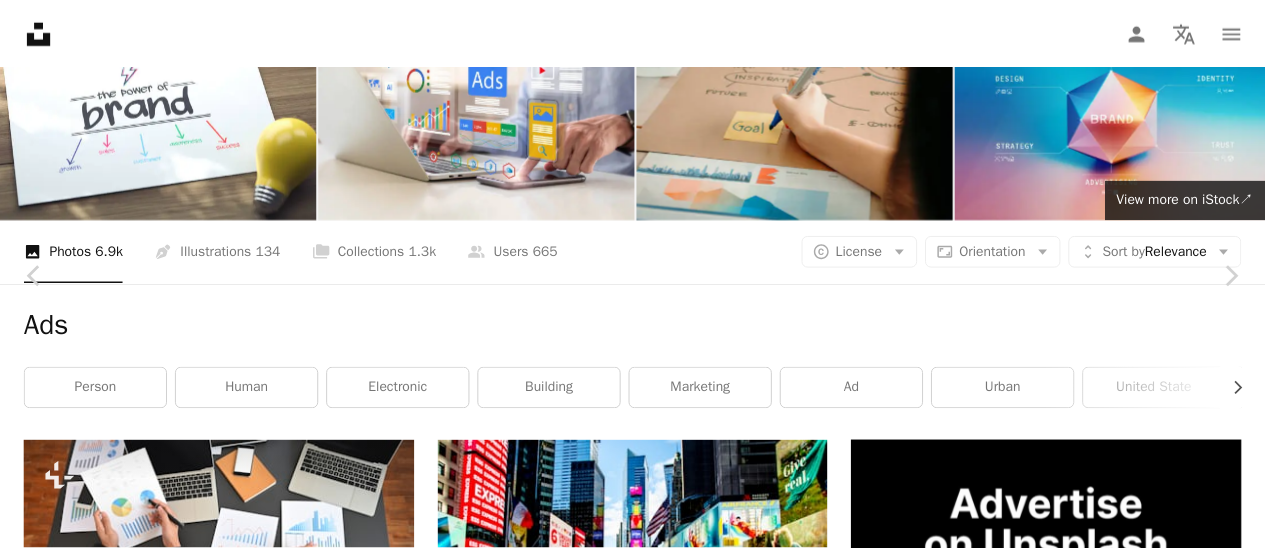 scroll, scrollTop: 0, scrollLeft: 0, axis: both 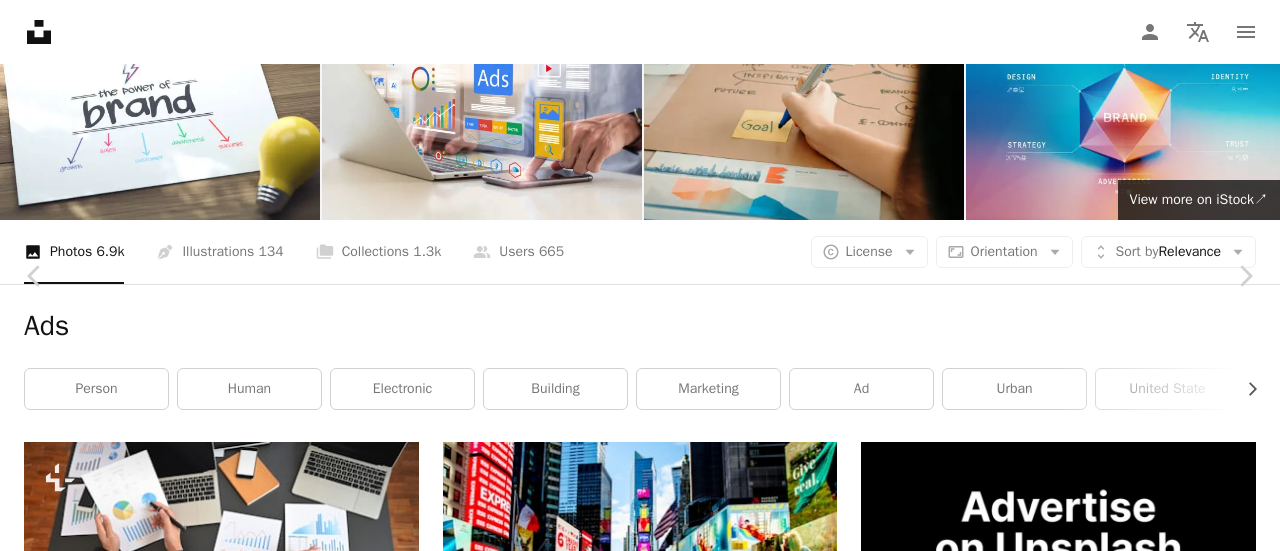 click on "Download free" at bounding box center (1081, 4122) 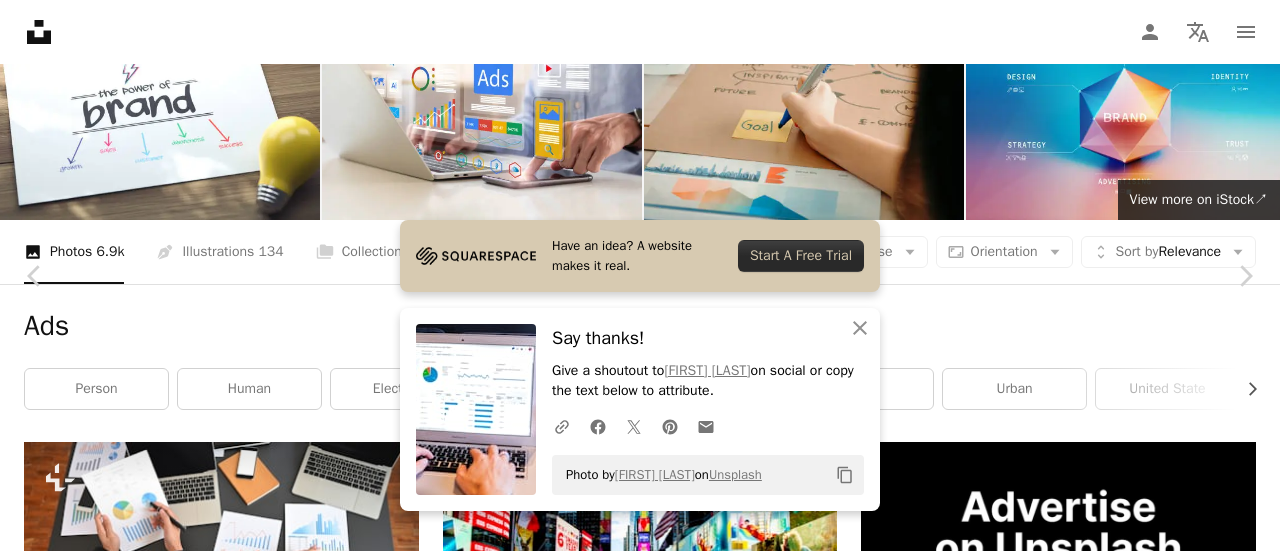 click on "An X shape" at bounding box center (20, 20) 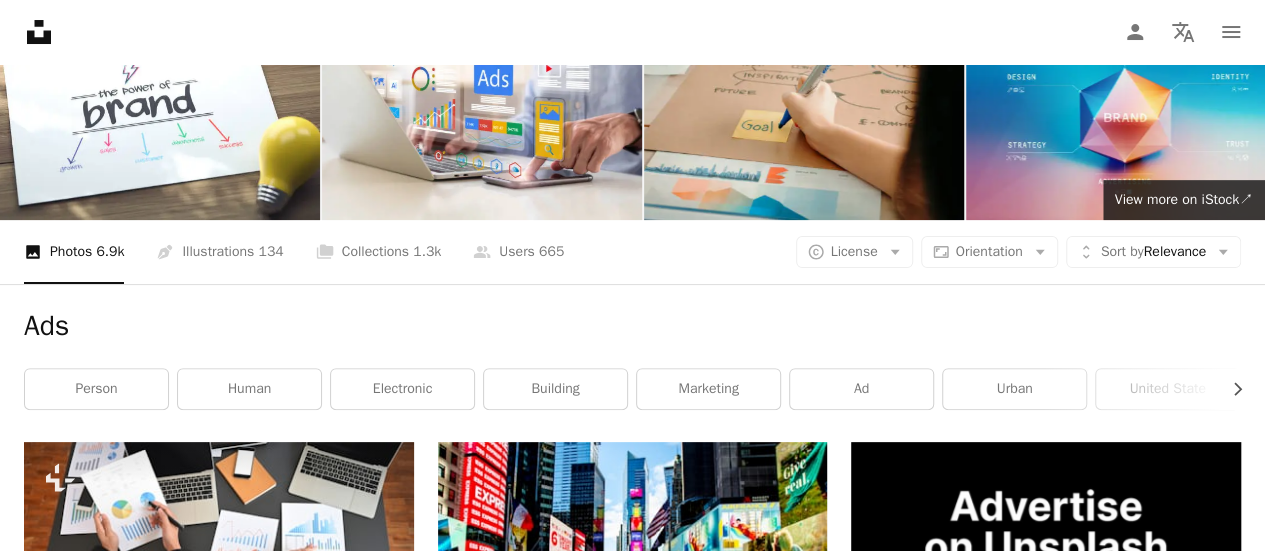 scroll, scrollTop: 0, scrollLeft: 0, axis: both 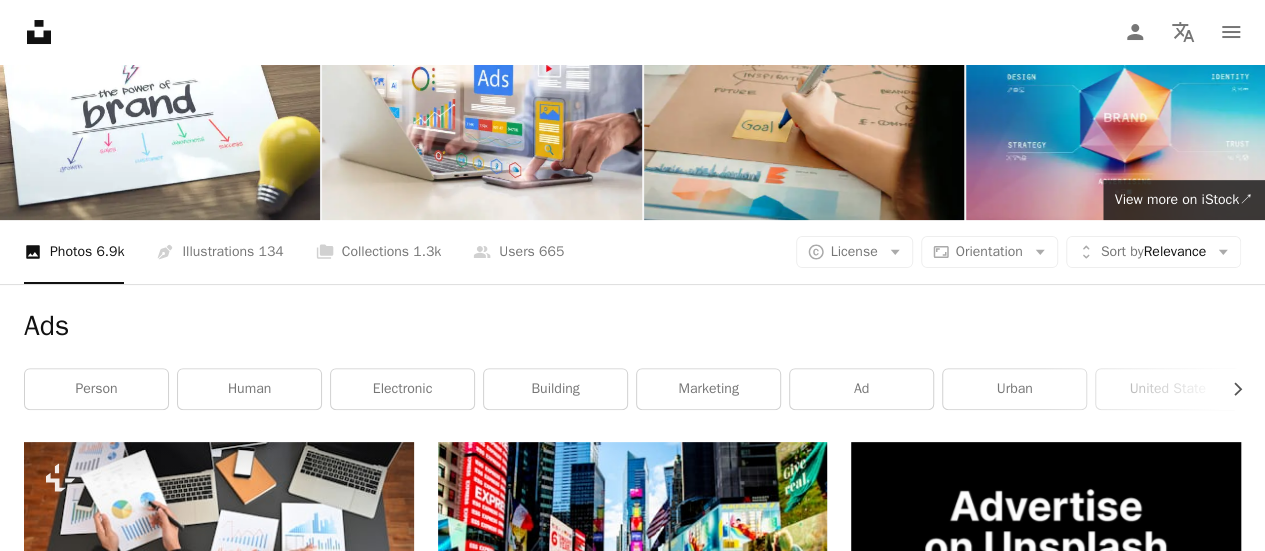 drag, startPoint x: 126, startPoint y: 69, endPoint x: 50, endPoint y: 85, distance: 77.665955 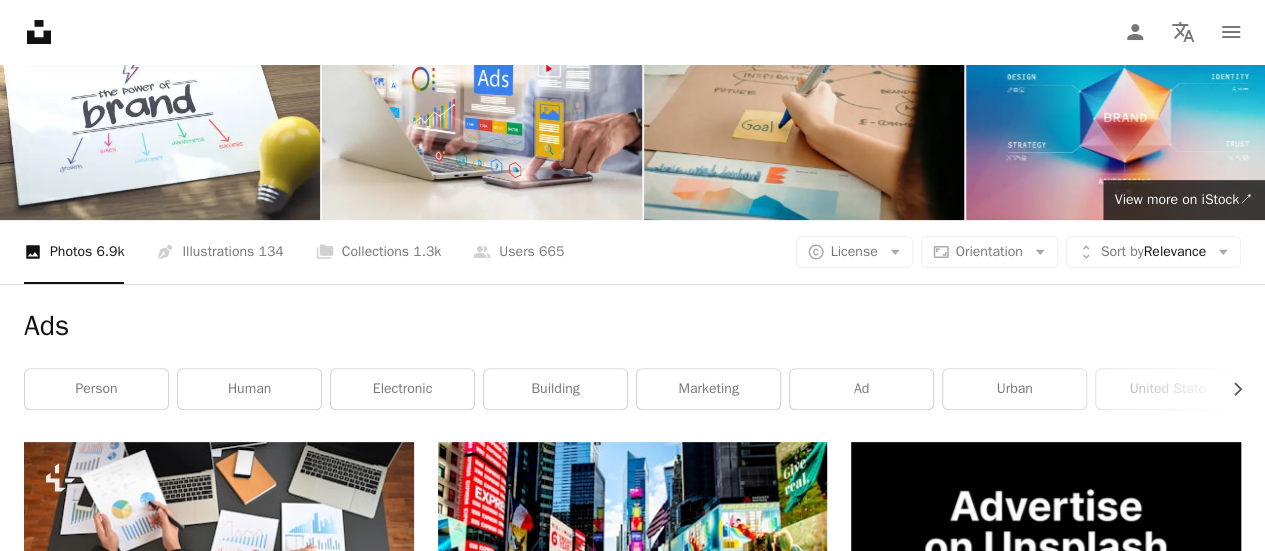 type on "*****" 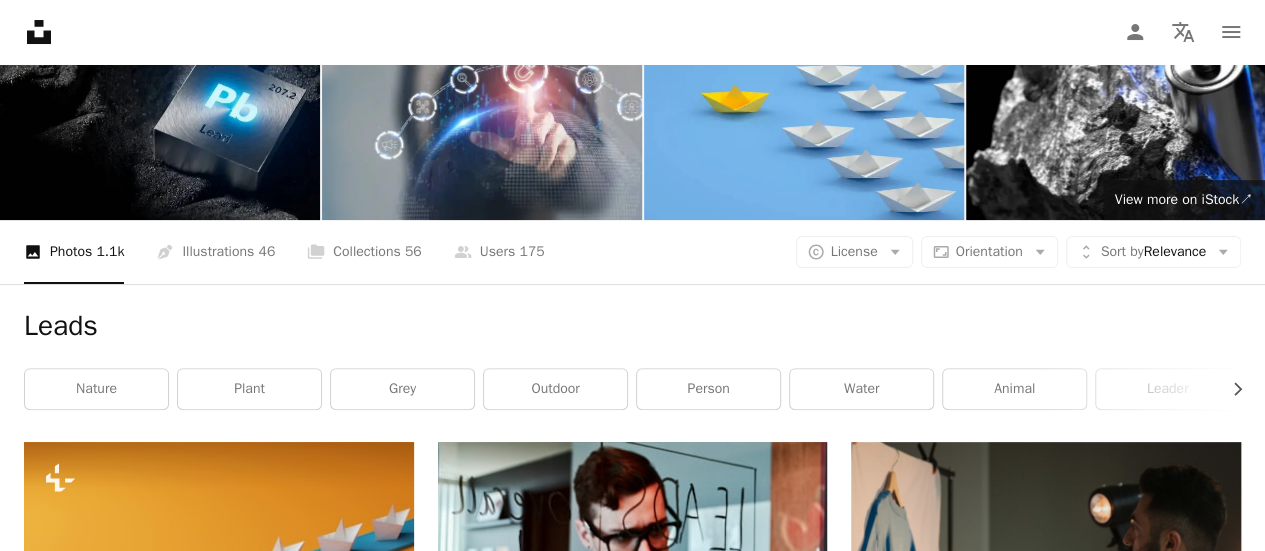 scroll, scrollTop: 0, scrollLeft: 0, axis: both 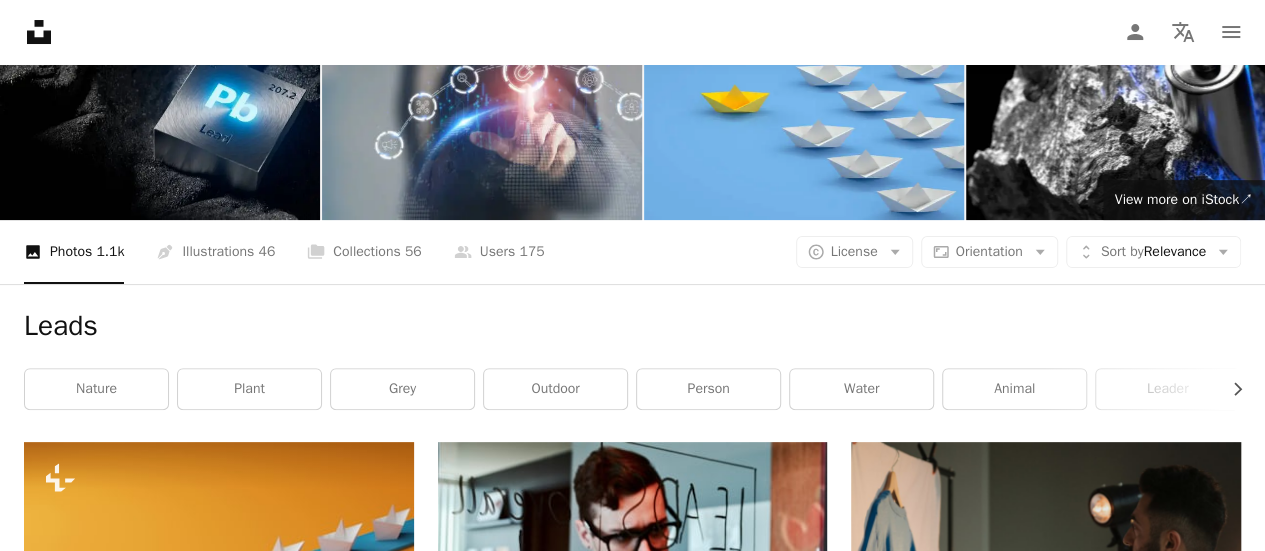 drag, startPoint x: 210, startPoint y: 101, endPoint x: 102, endPoint y: 99, distance: 108.01852 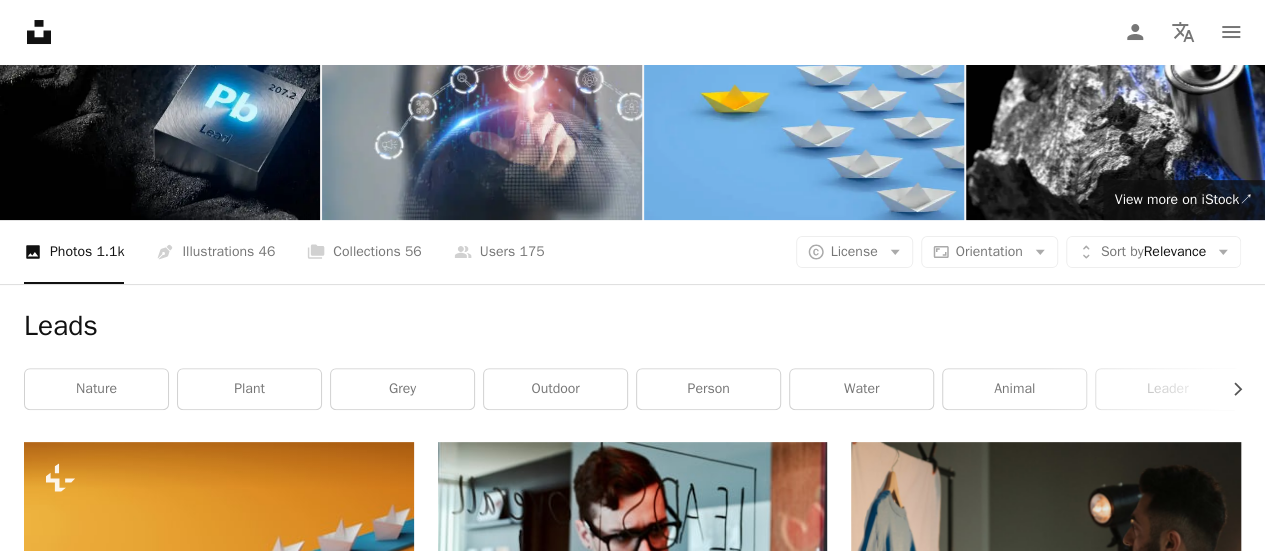 type on "**********" 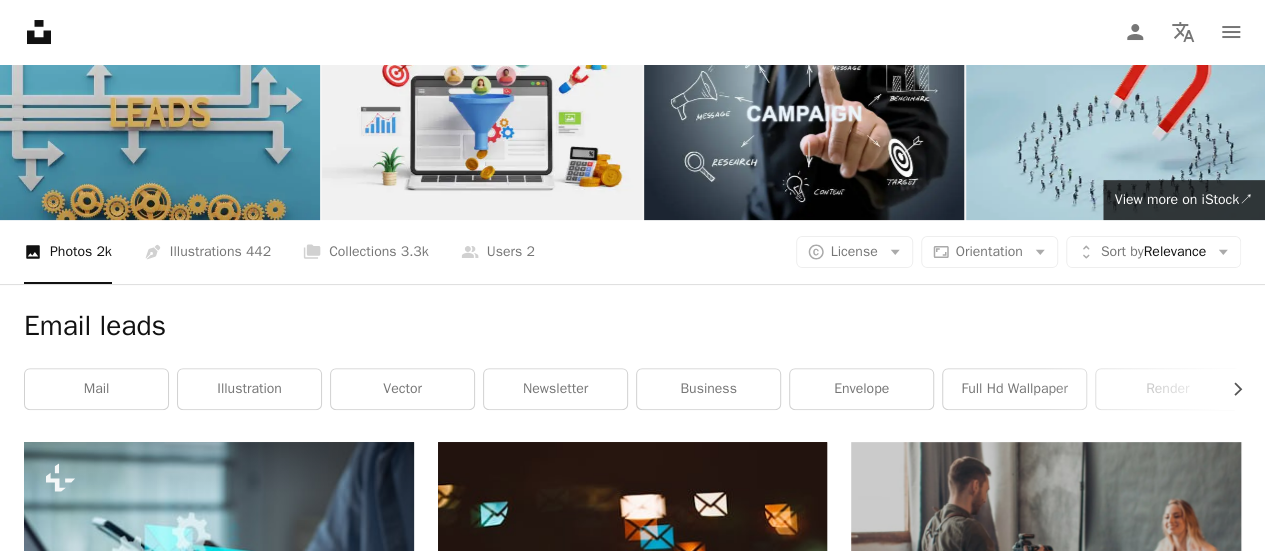 scroll, scrollTop: 526, scrollLeft: 0, axis: vertical 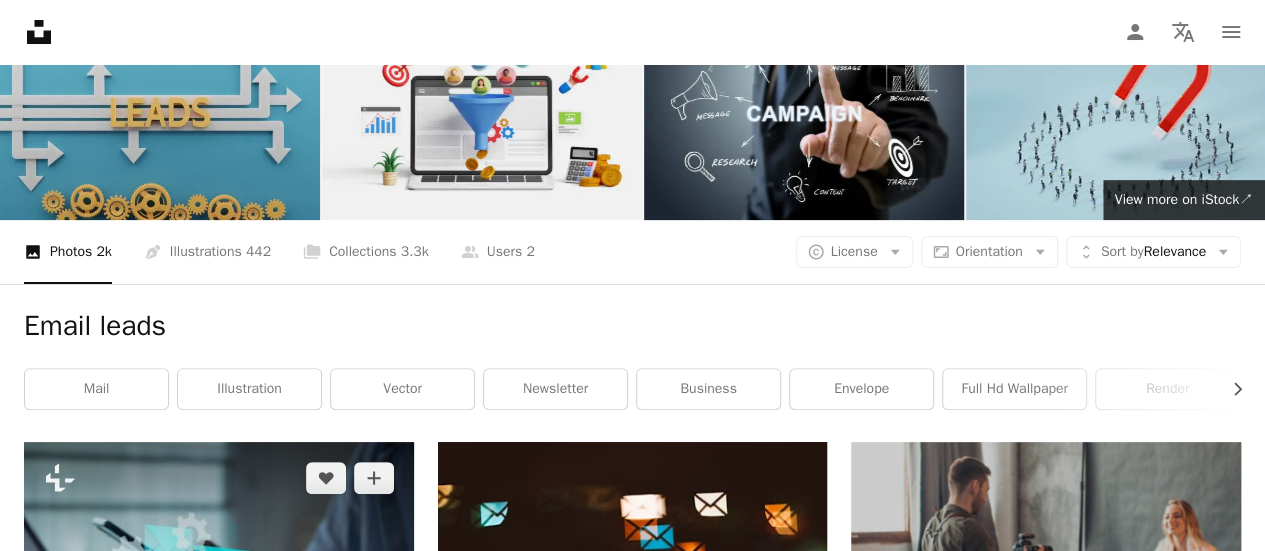 click at bounding box center [219, 572] 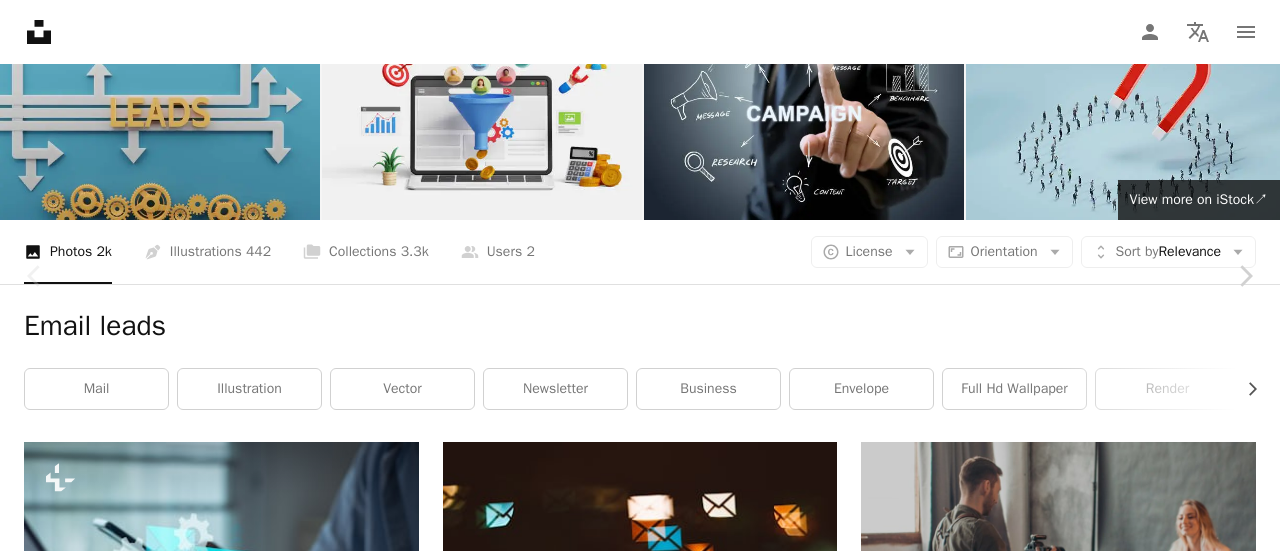 click on "An X shape Chevron left Chevron right Getty Images For  Unsplash+ A heart A plus sign A lock Download Zoom in A forward-right arrow Share More Actions Calendar outlined Published on  [MONTH] [DAY], [YEAR] Camera Canon, EOS 760D Safety Licensed under the  Unsplash+ License business people artificial intelligence data marketing photography thailand inspiration robot strategy internet service sign customer sale virtual reality advertisement newsletter mail envelope Backgrounds Related images Plus sign for Unsplash+ A heart A plus sign Getty Images For  Unsplash+ A lock Download Plus sign for Unsplash+ A heart A plus sign Getty Images For  Unsplash+ A lock Download Plus sign for Unsplash+ A heart A plus sign Getty Images For  Unsplash+ A lock Download Plus sign for Unsplash+ A heart A plus sign Getty Images For  Unsplash+ A lock Download Plus sign for Unsplash+ A heart A plus sign Getty Images For  Unsplash+ A lock Download A heart" at bounding box center [640, 4339] 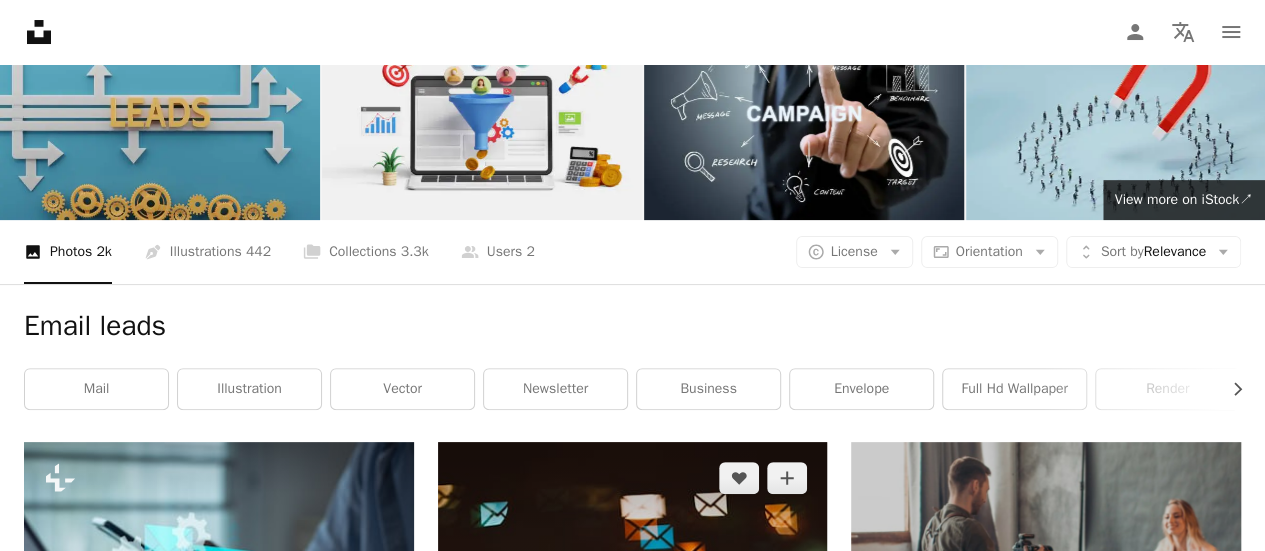 scroll, scrollTop: 3382, scrollLeft: 0, axis: vertical 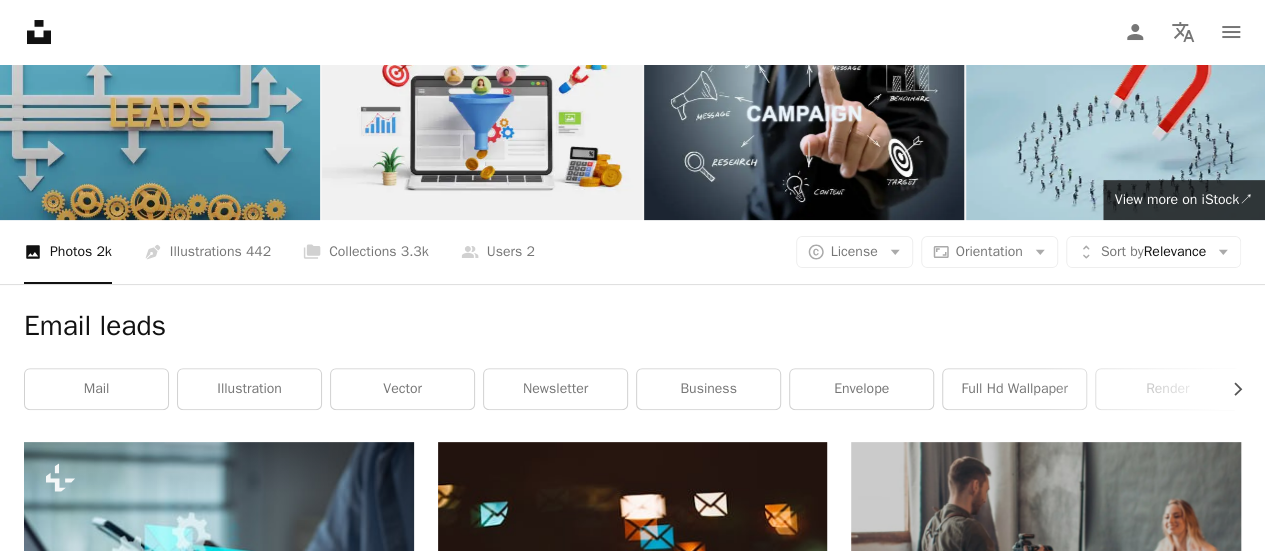 click at bounding box center (477, 3487) 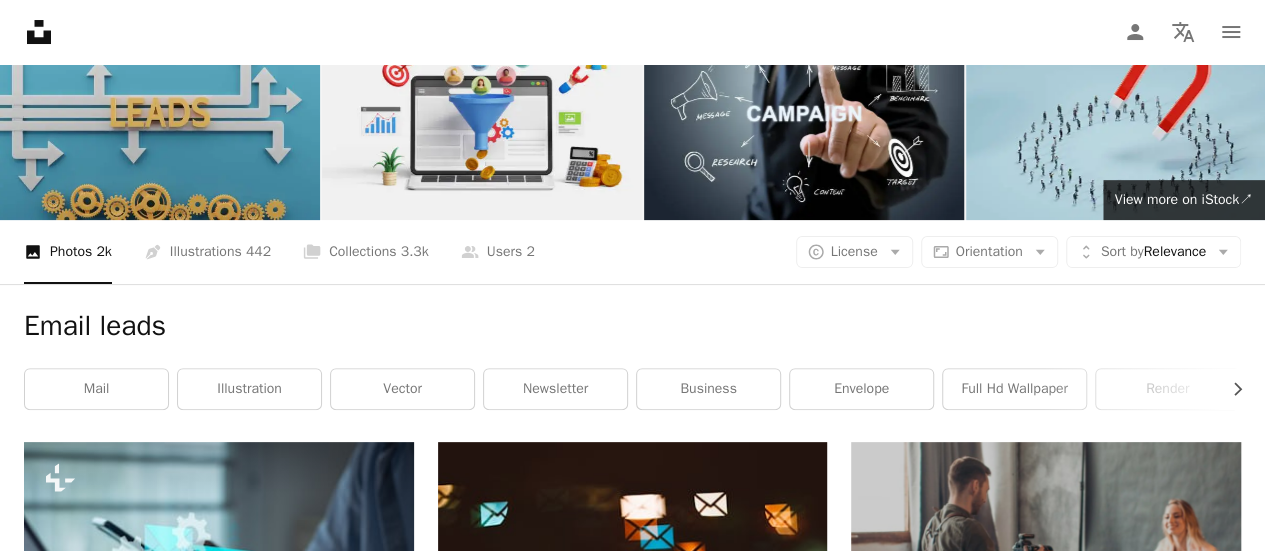 scroll, scrollTop: 944, scrollLeft: 0, axis: vertical 